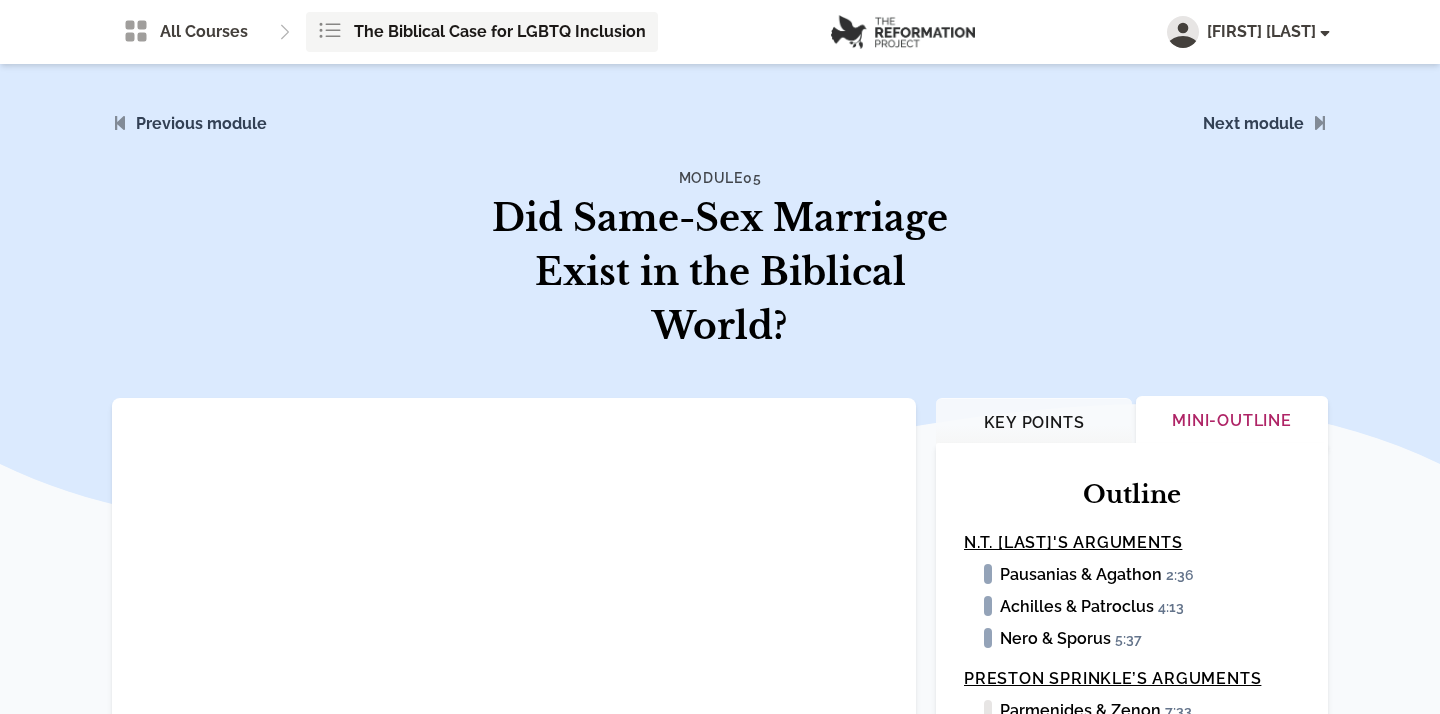 click on "The Biblical Case for LGBTQ Inclusion" at bounding box center [500, 32] 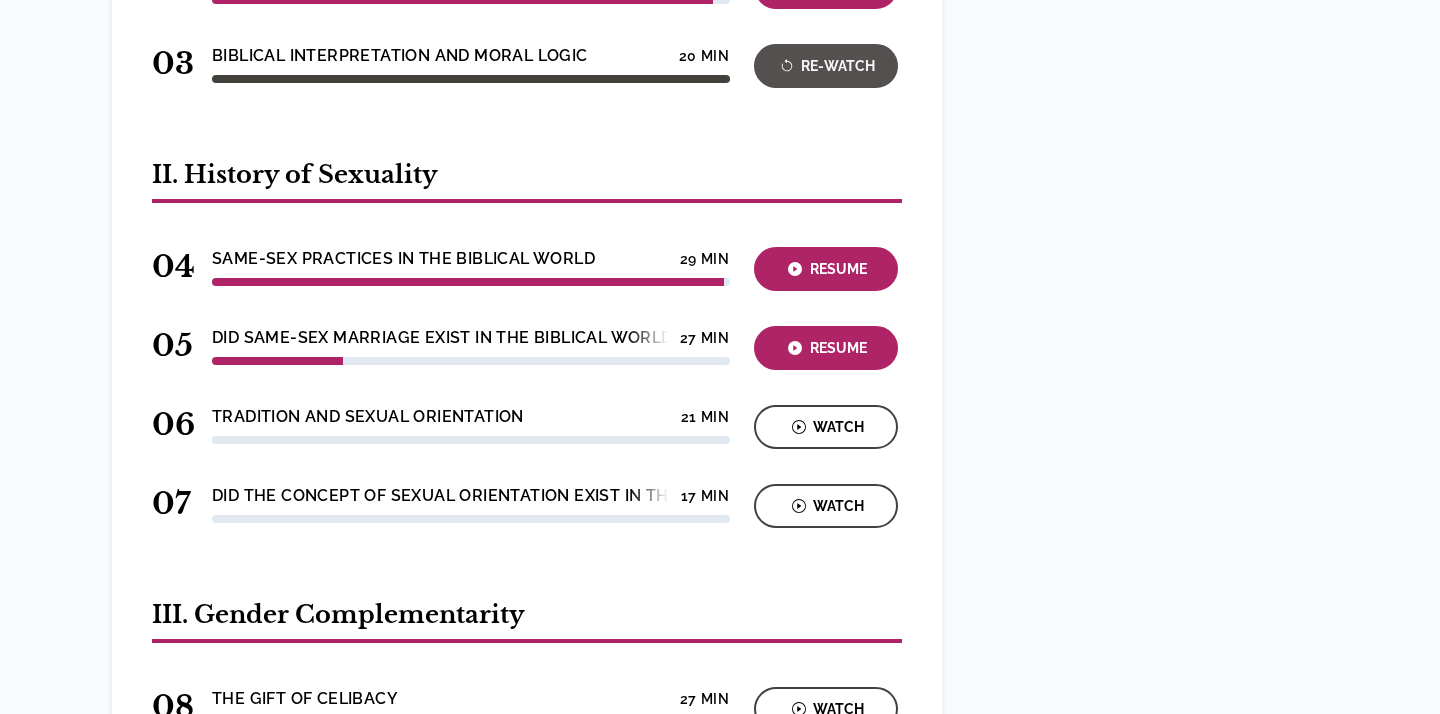 scroll, scrollTop: 770, scrollLeft: 0, axis: vertical 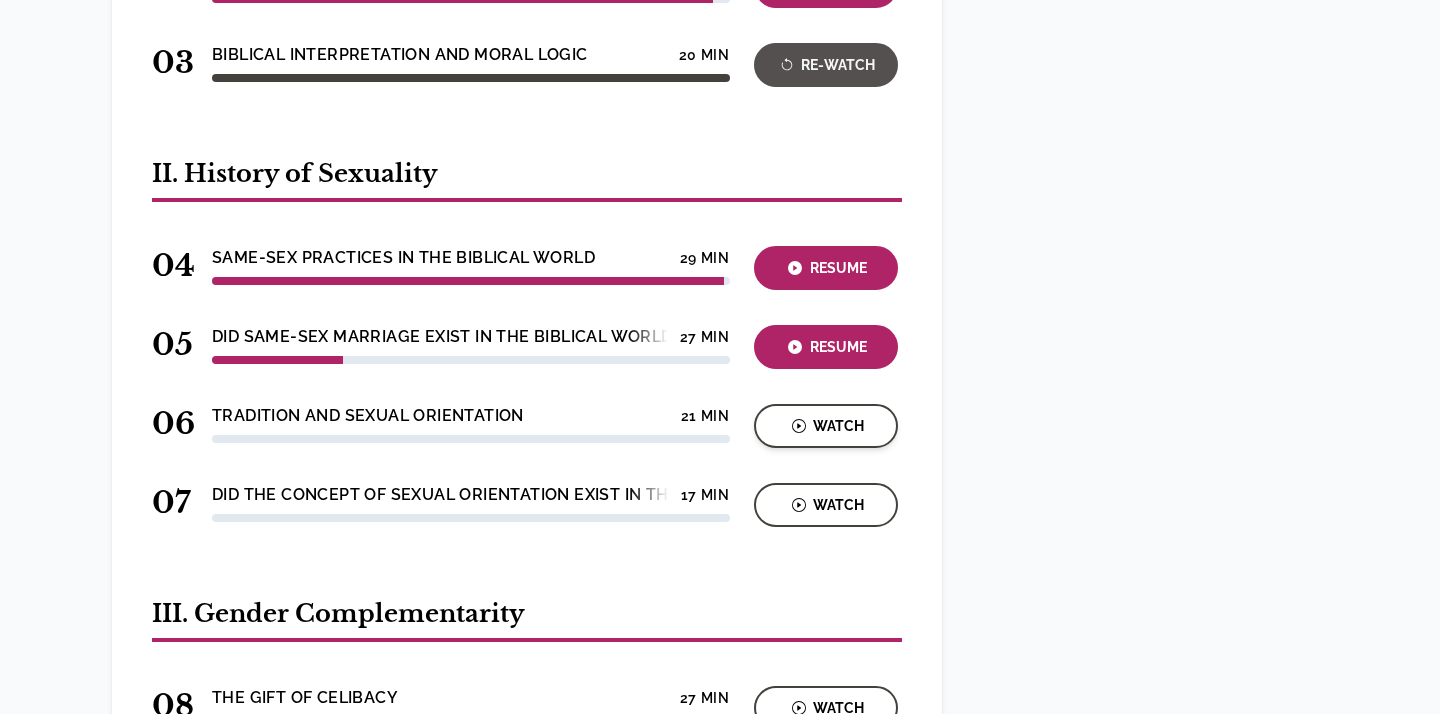 click on "Watch" at bounding box center [826, 426] 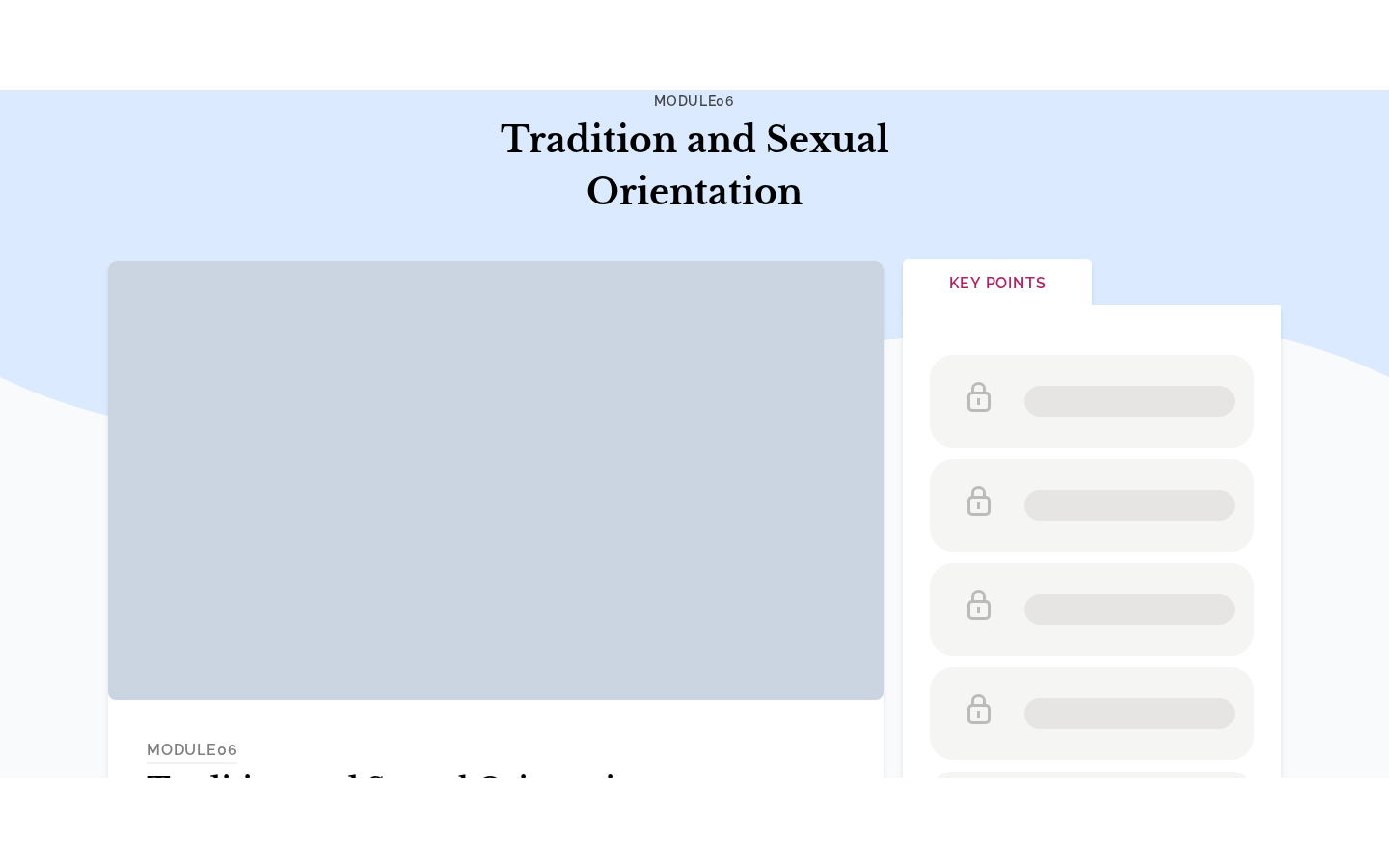 scroll, scrollTop: 176, scrollLeft: 0, axis: vertical 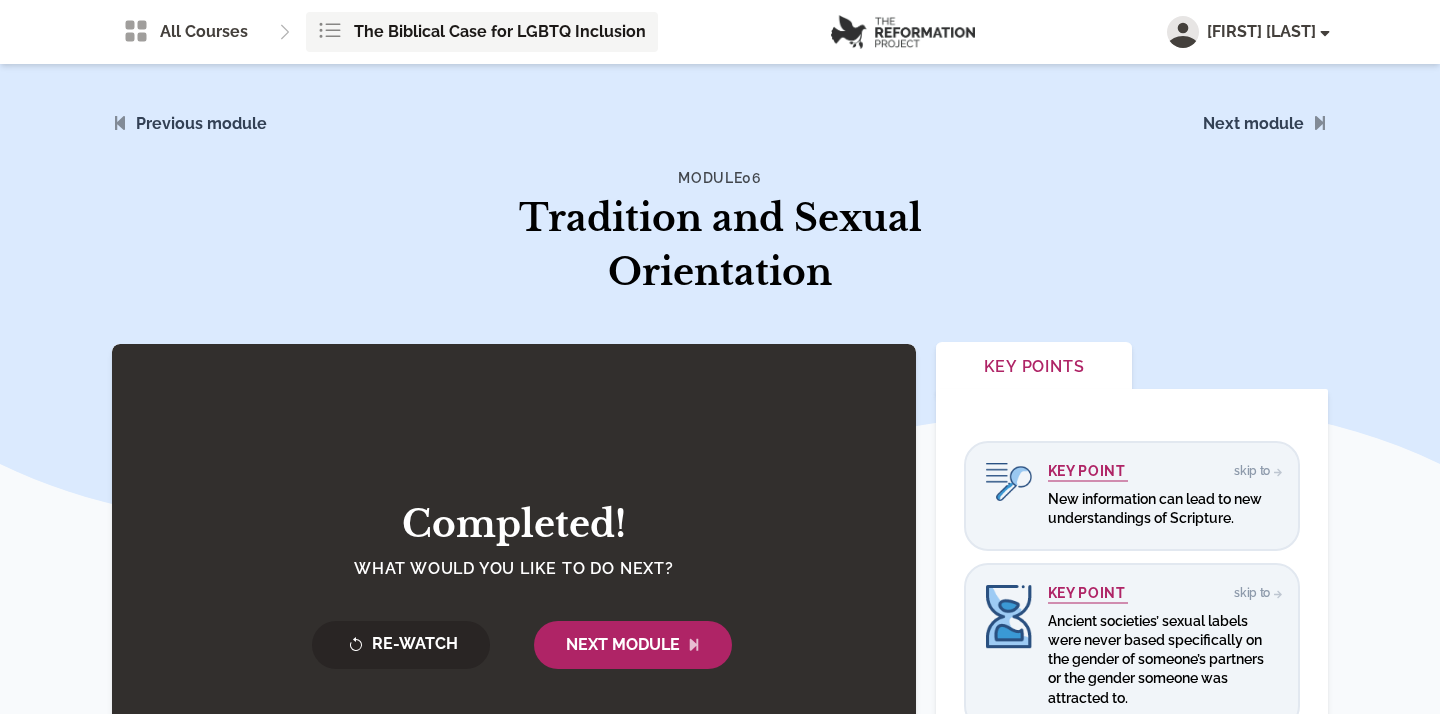 click on "The Biblical Case for LGBTQ Inclusion" at bounding box center [500, 32] 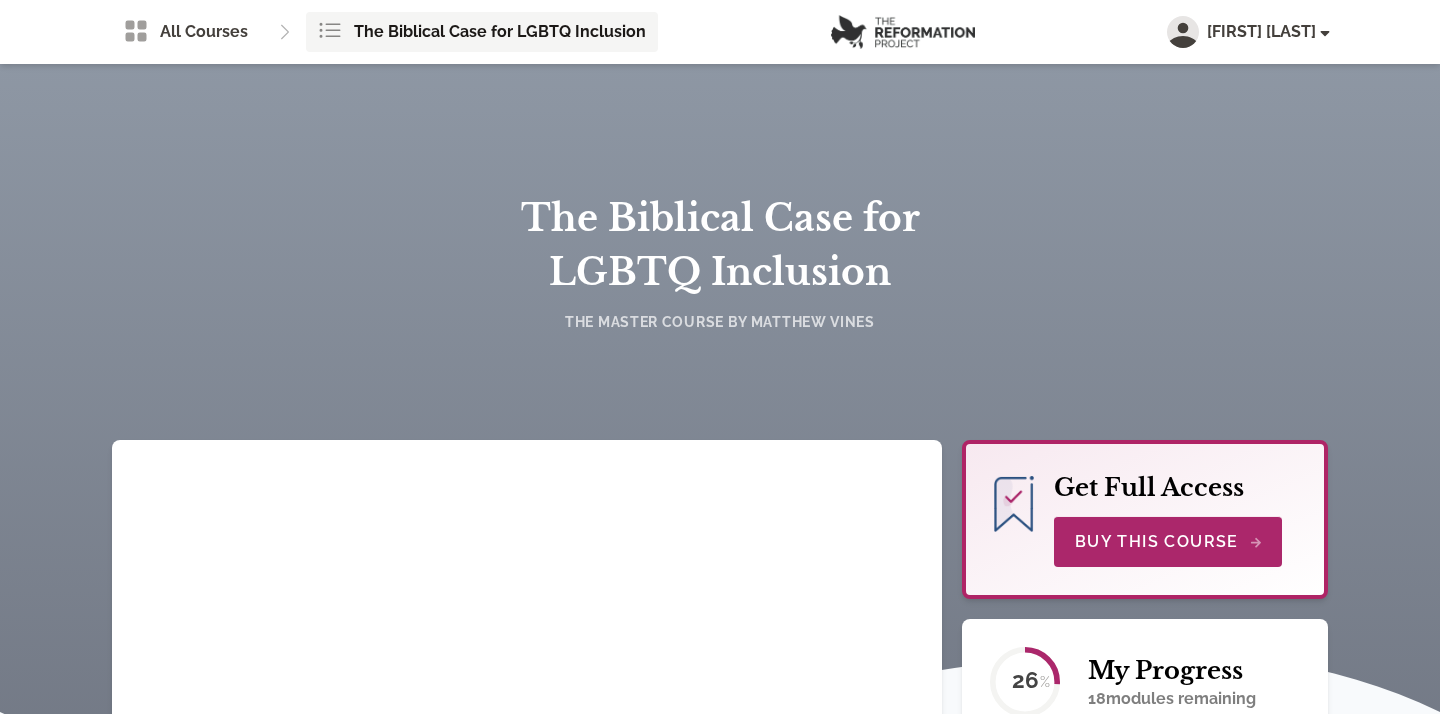 scroll, scrollTop: 0, scrollLeft: 0, axis: both 